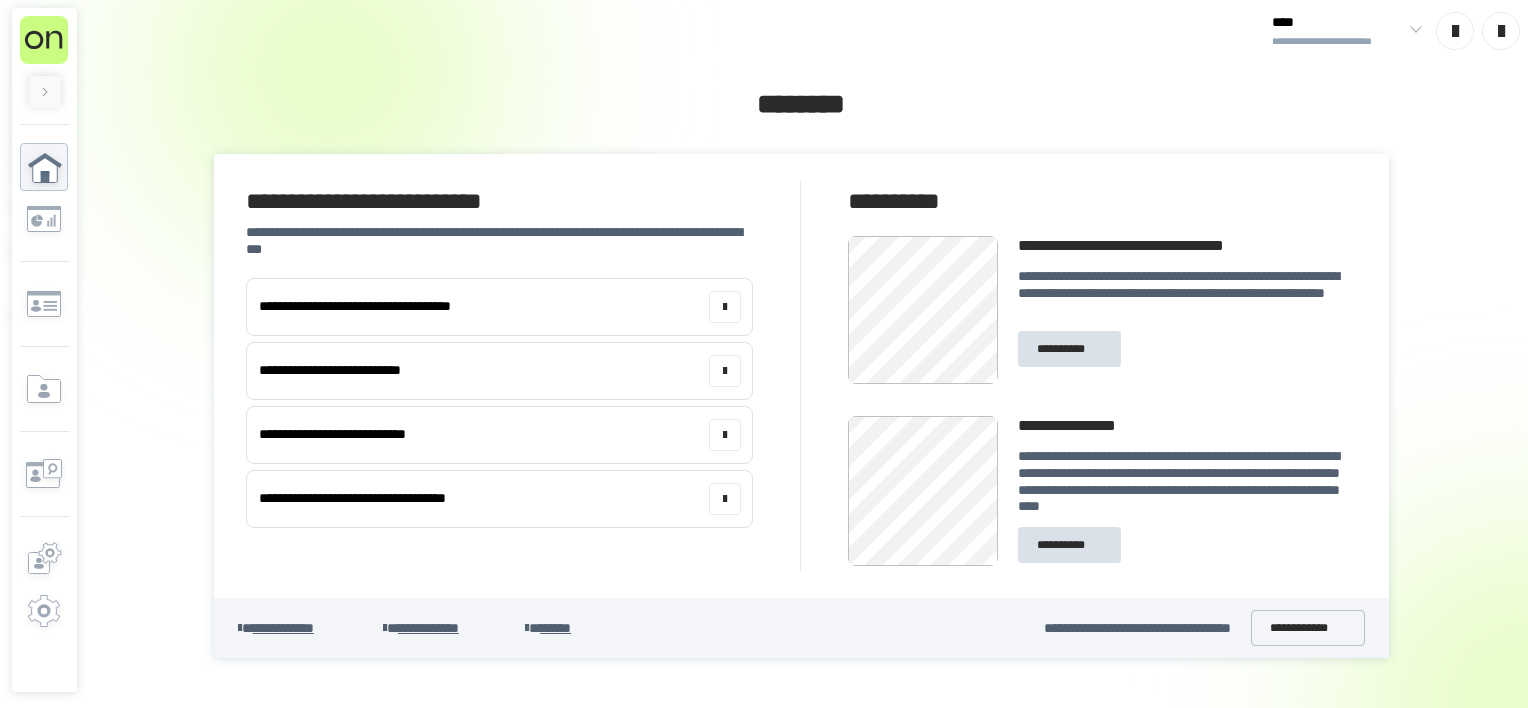 scroll, scrollTop: 0, scrollLeft: 0, axis: both 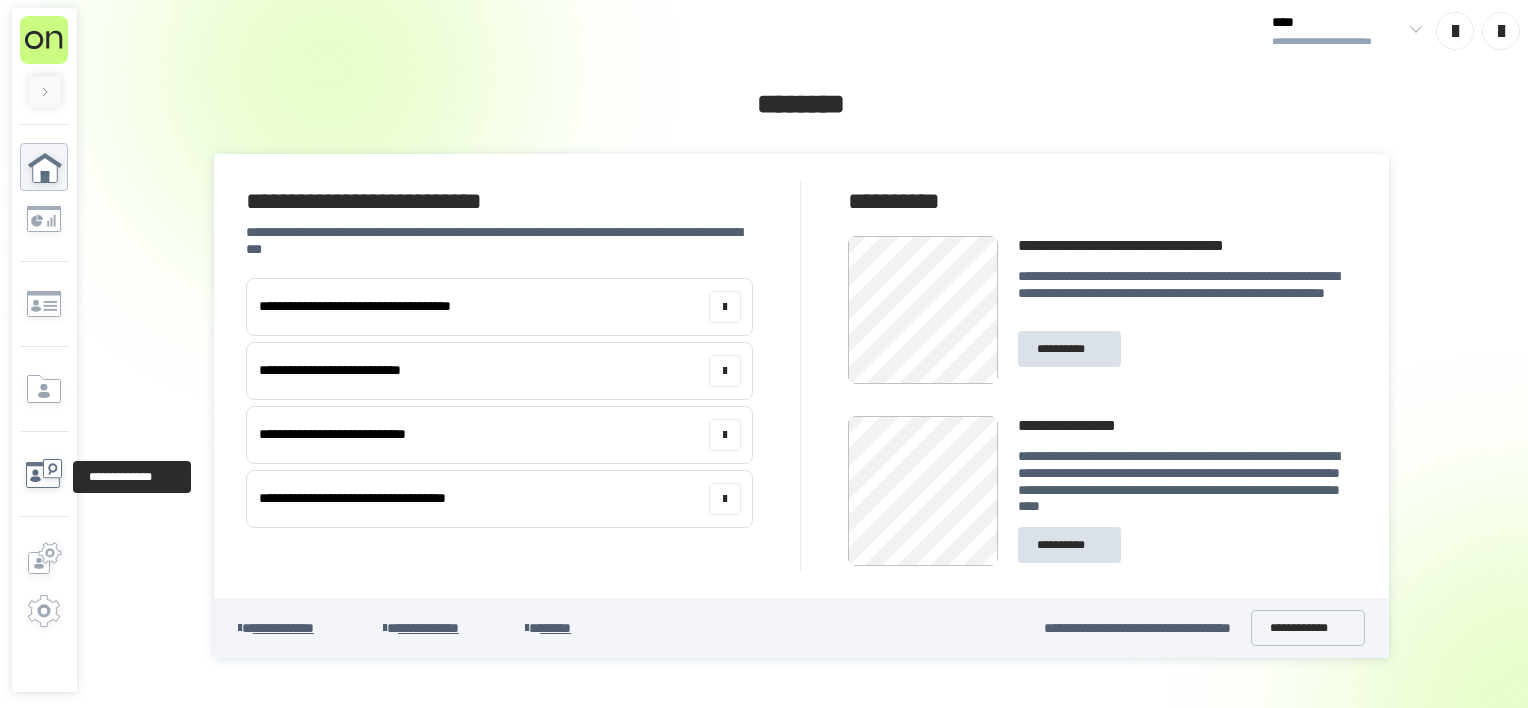 click 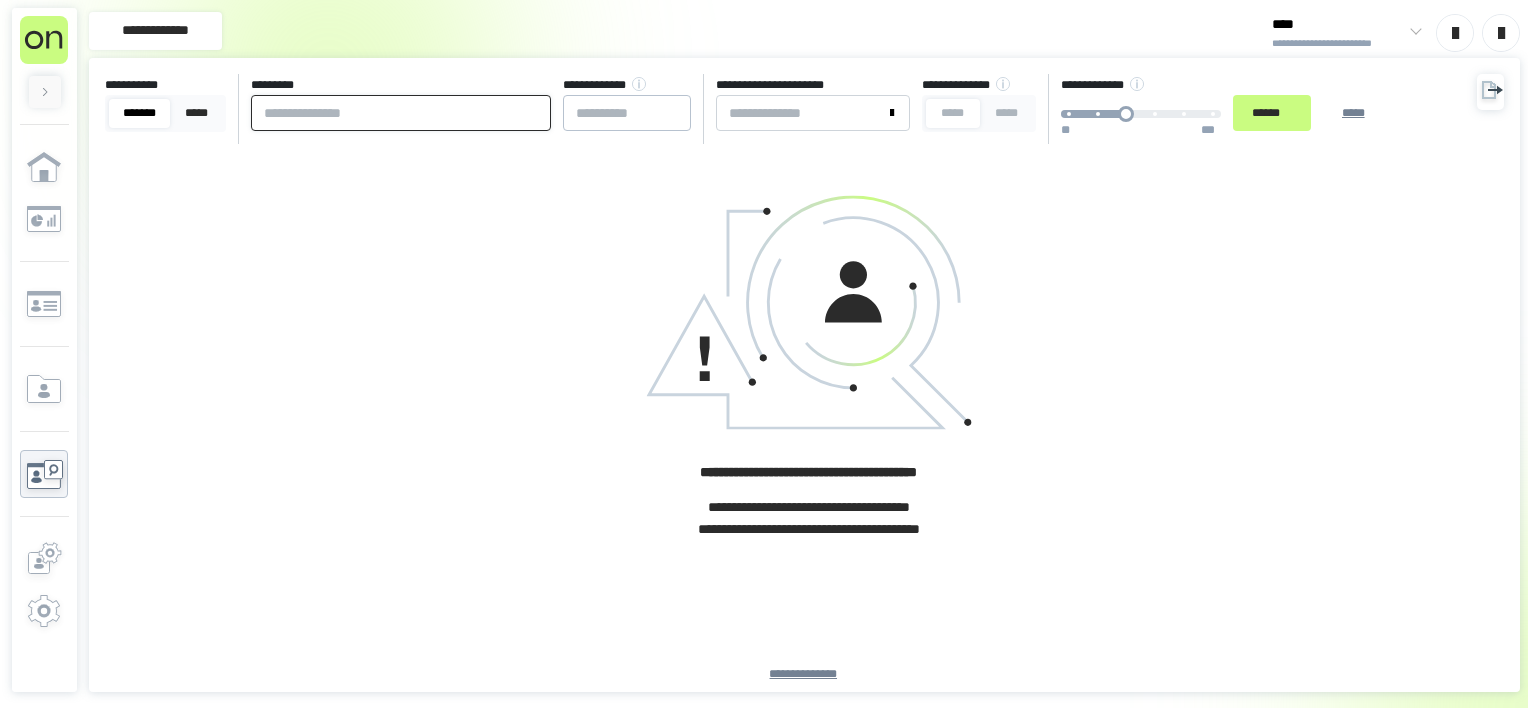 click at bounding box center [401, 113] 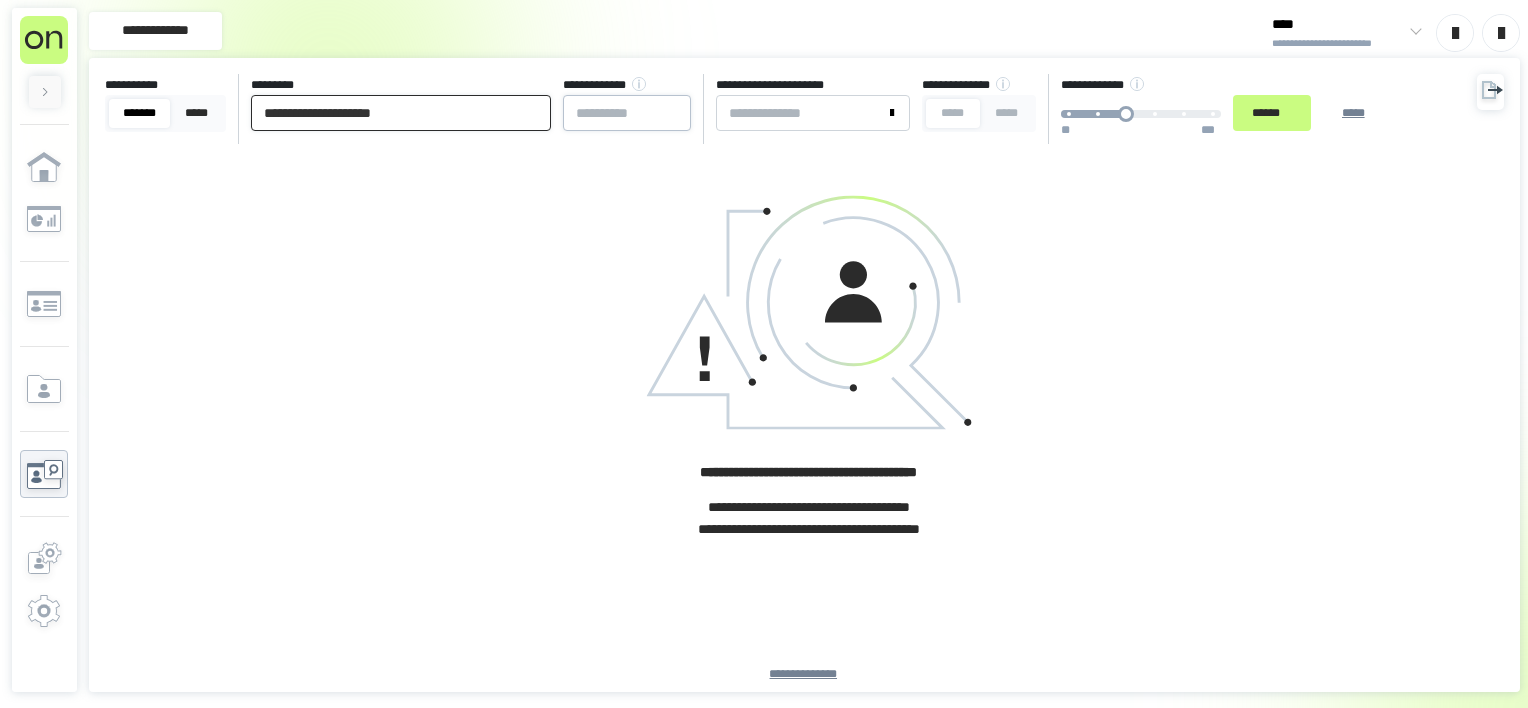type on "**********" 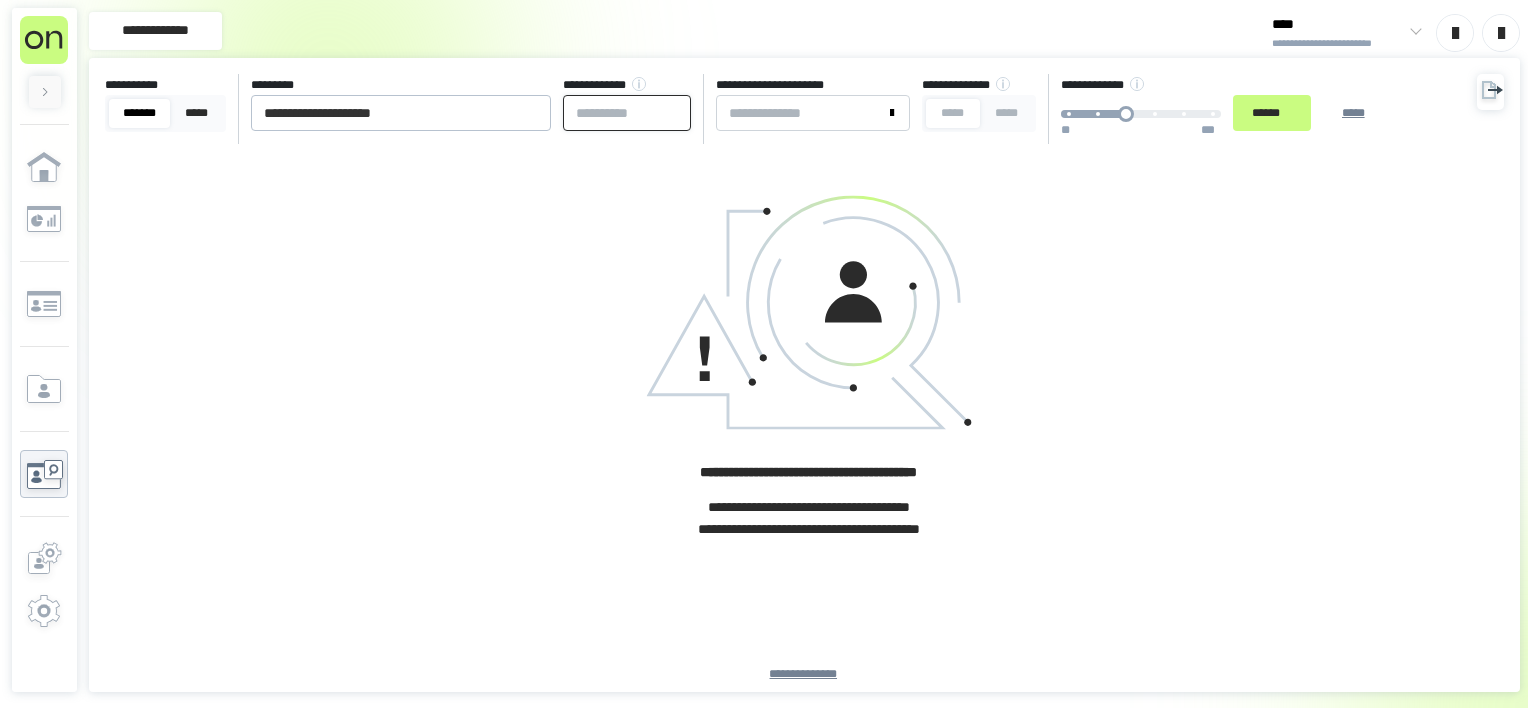 click at bounding box center [627, 113] 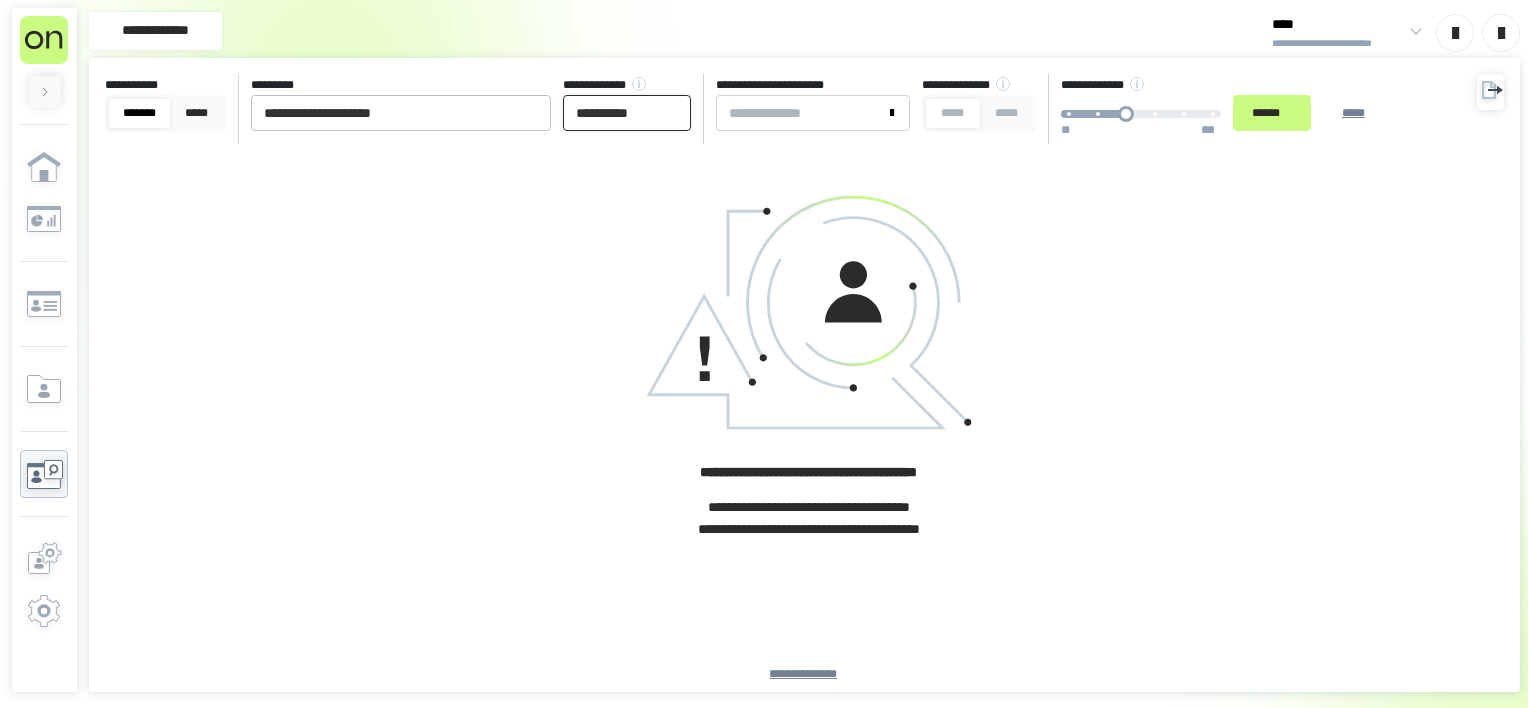 type on "**********" 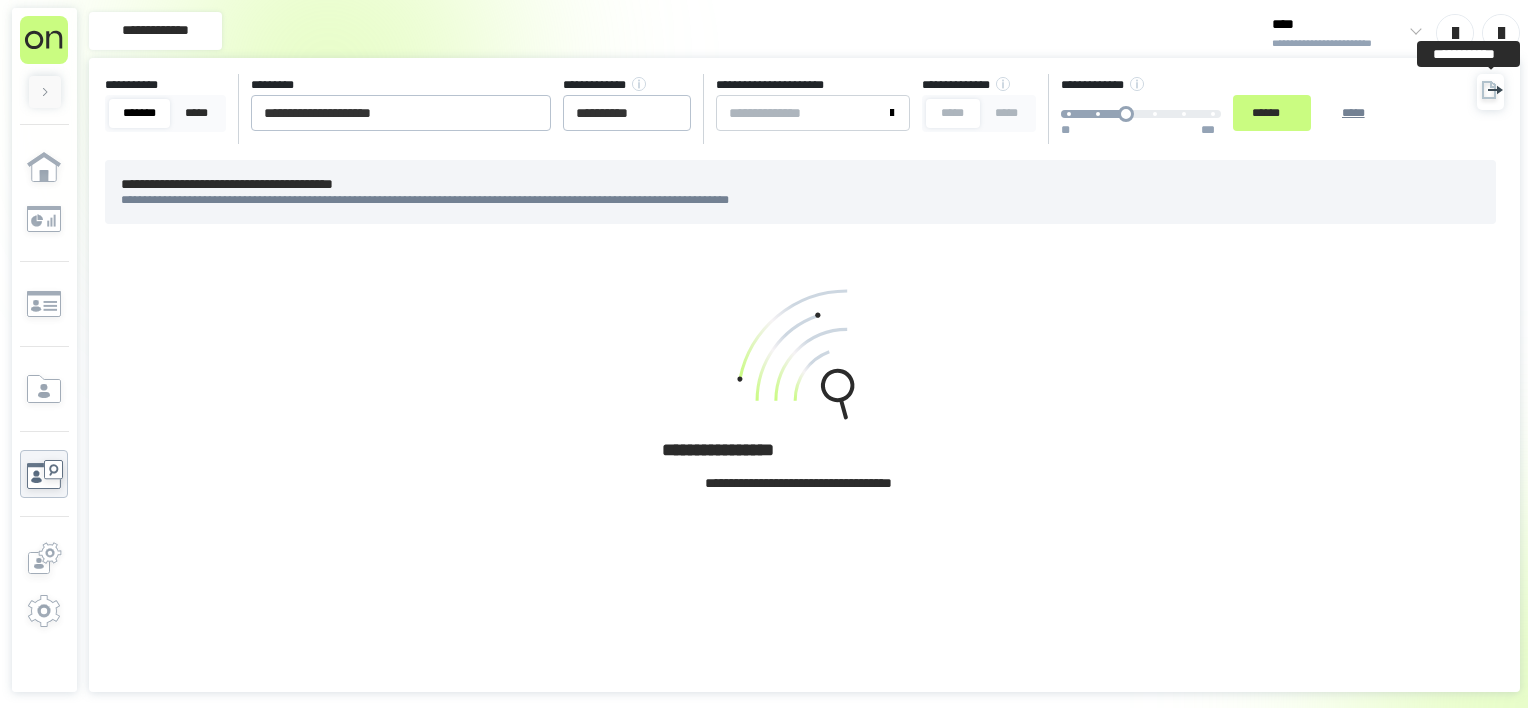click 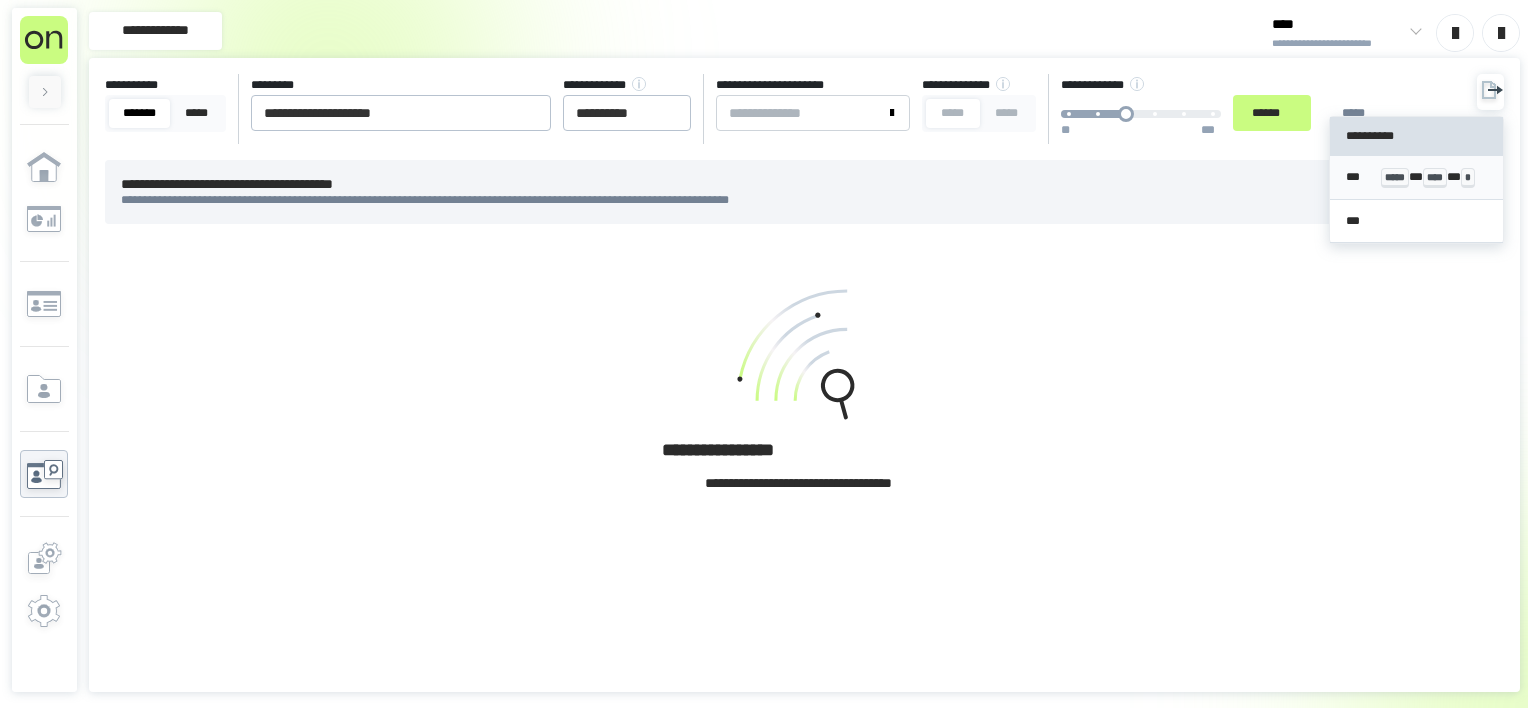 click on "***** * **** *   *" at bounding box center [1434, 177] 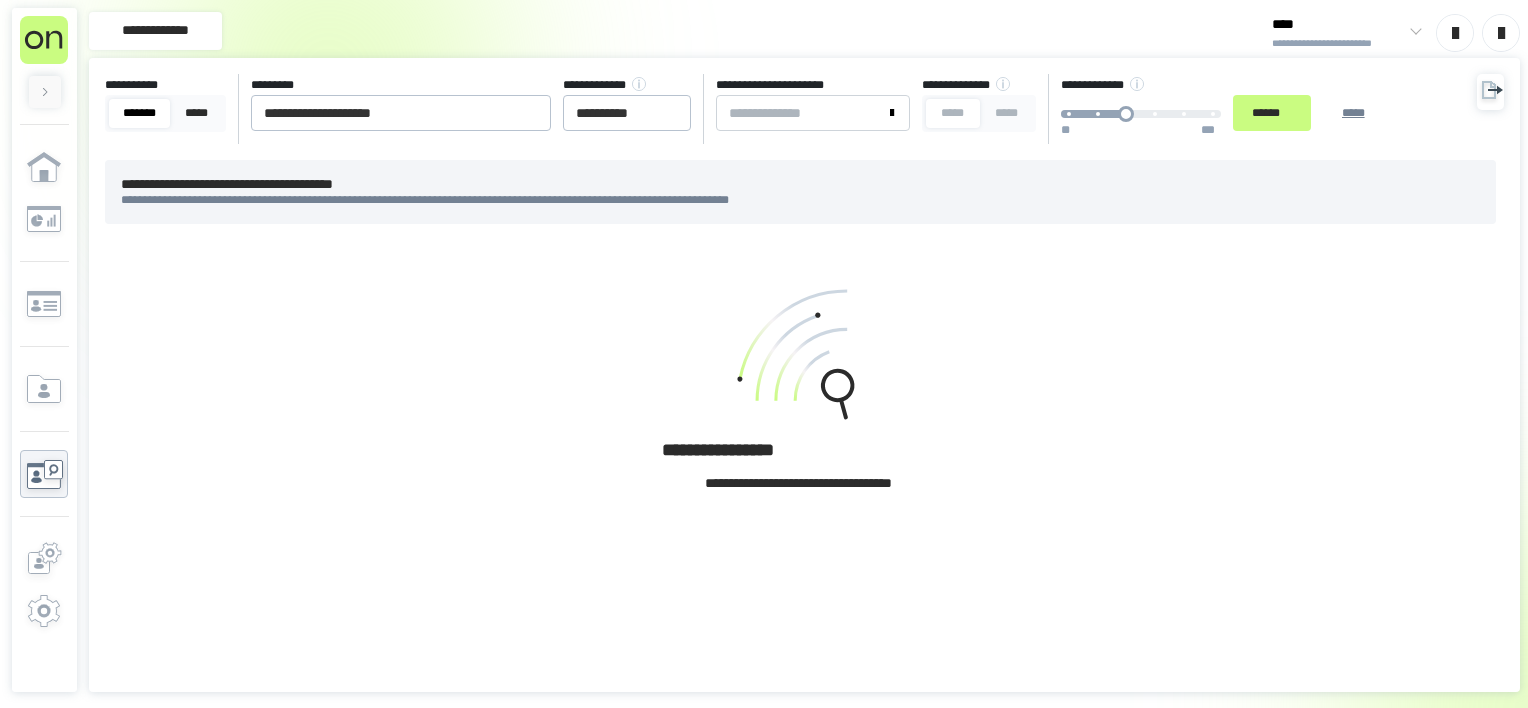 click on "**********" at bounding box center (804, 398) 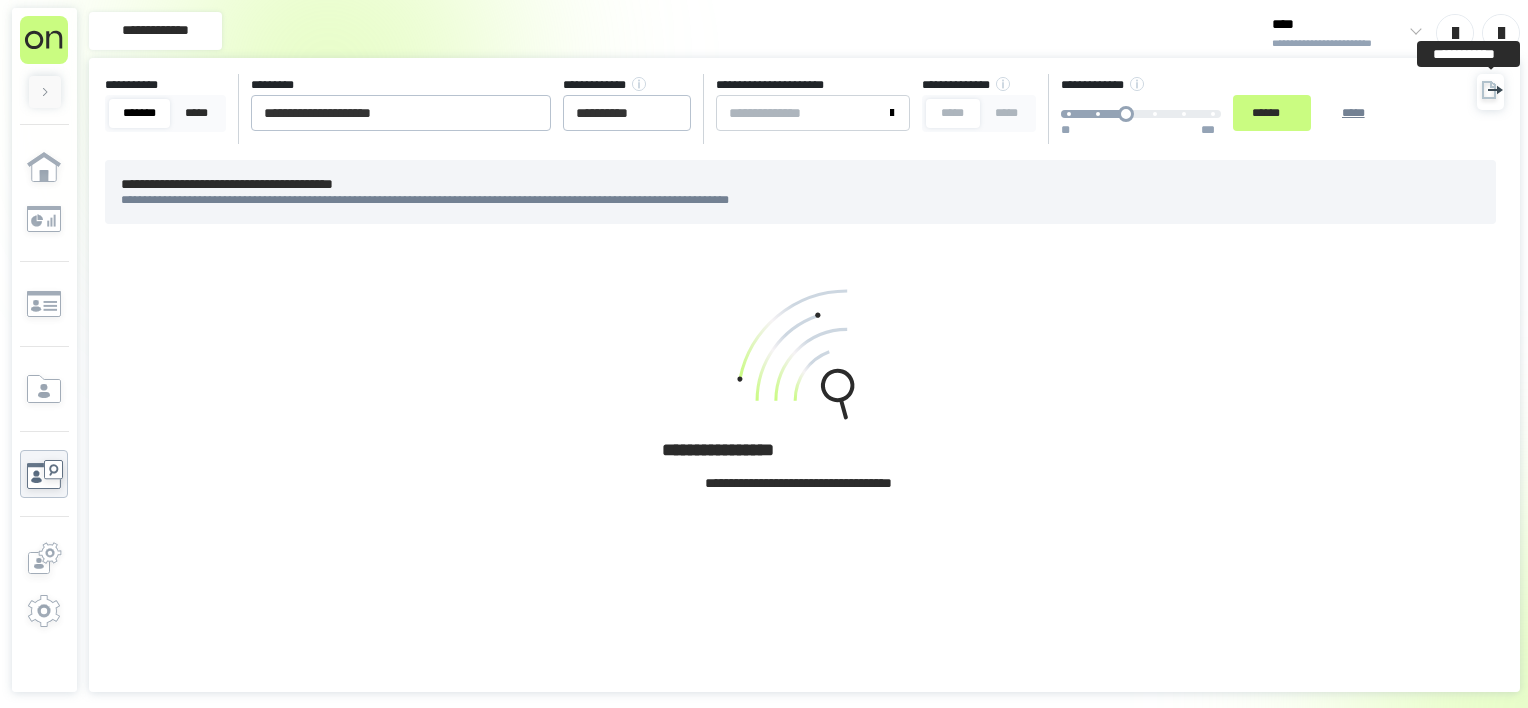 click 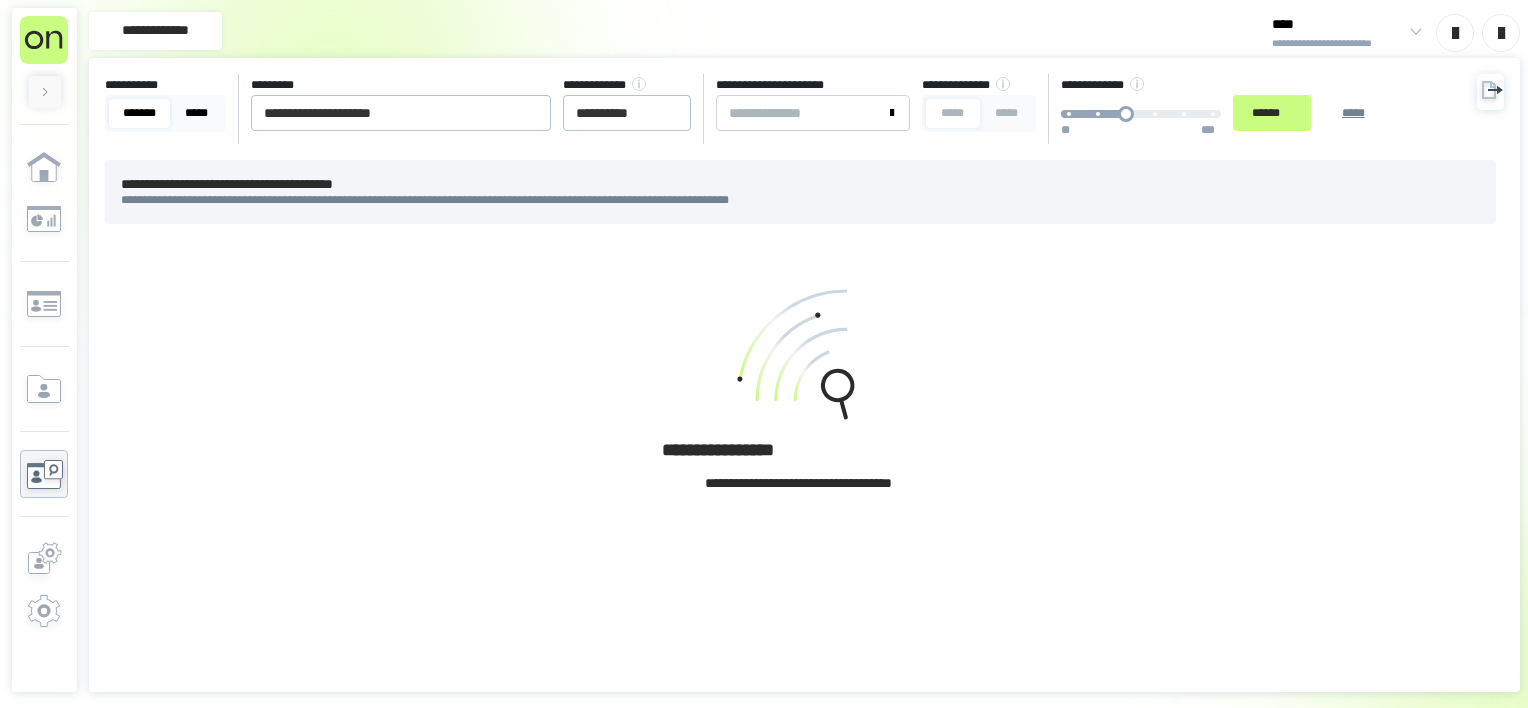 click on "*****" at bounding box center [196, 113] 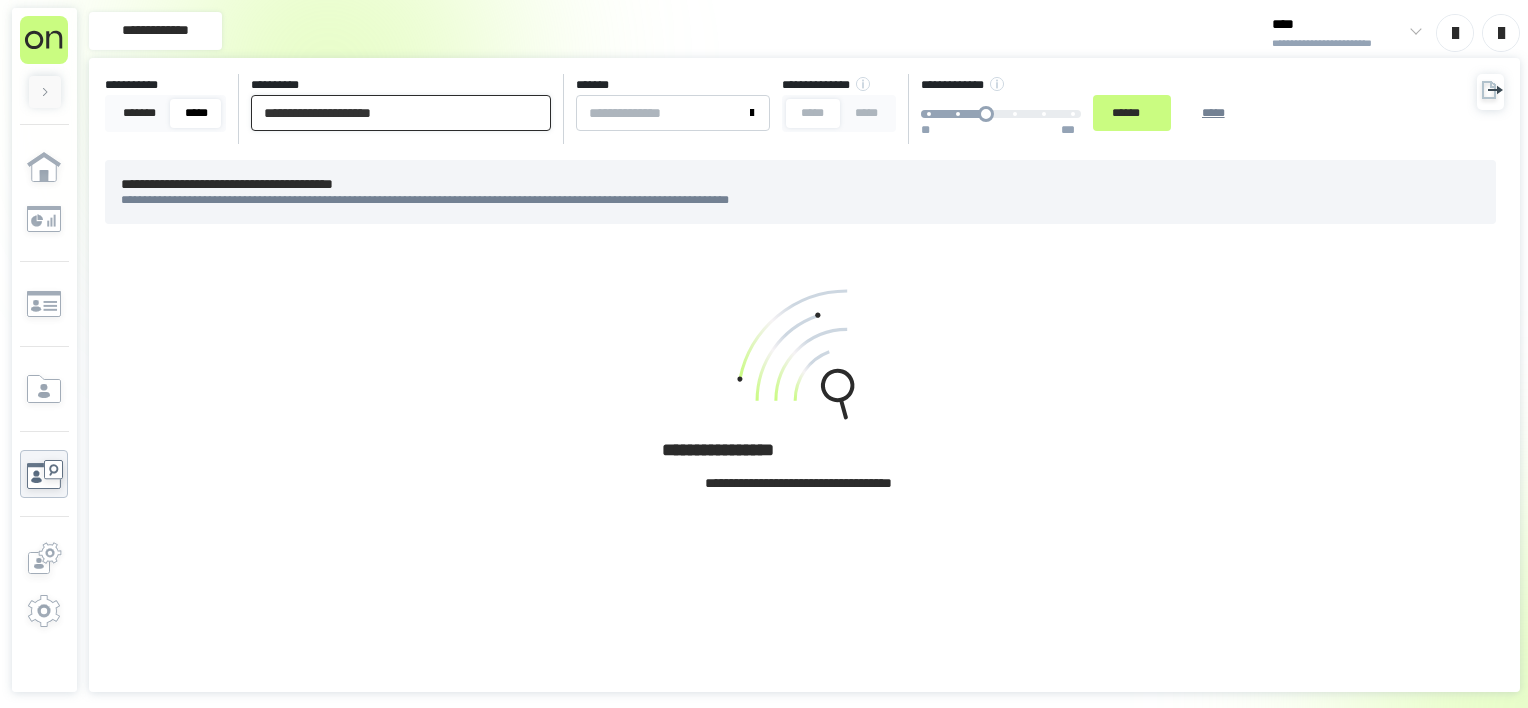 drag, startPoint x: 426, startPoint y: 108, endPoint x: 93, endPoint y: 124, distance: 333.38416 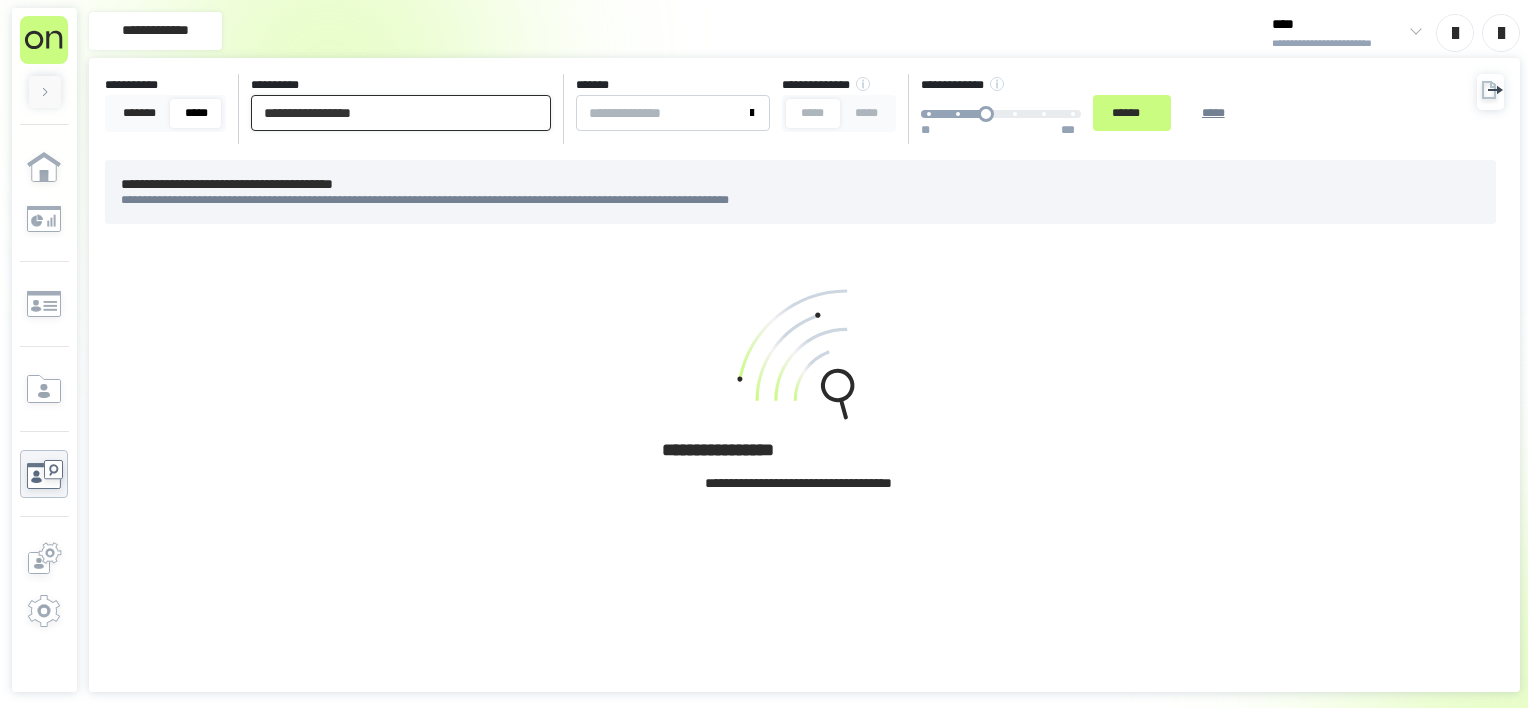 click on "******" at bounding box center [1132, 113] 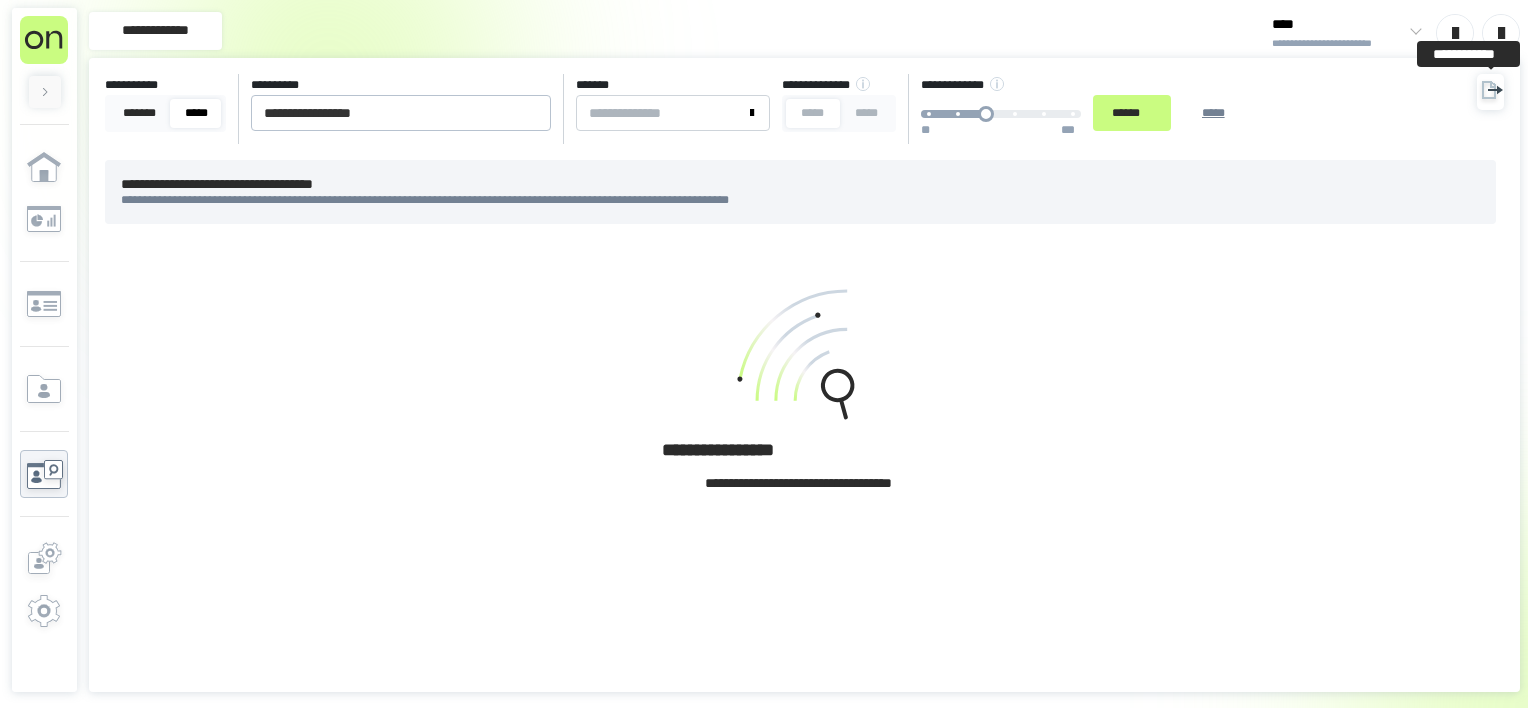 click 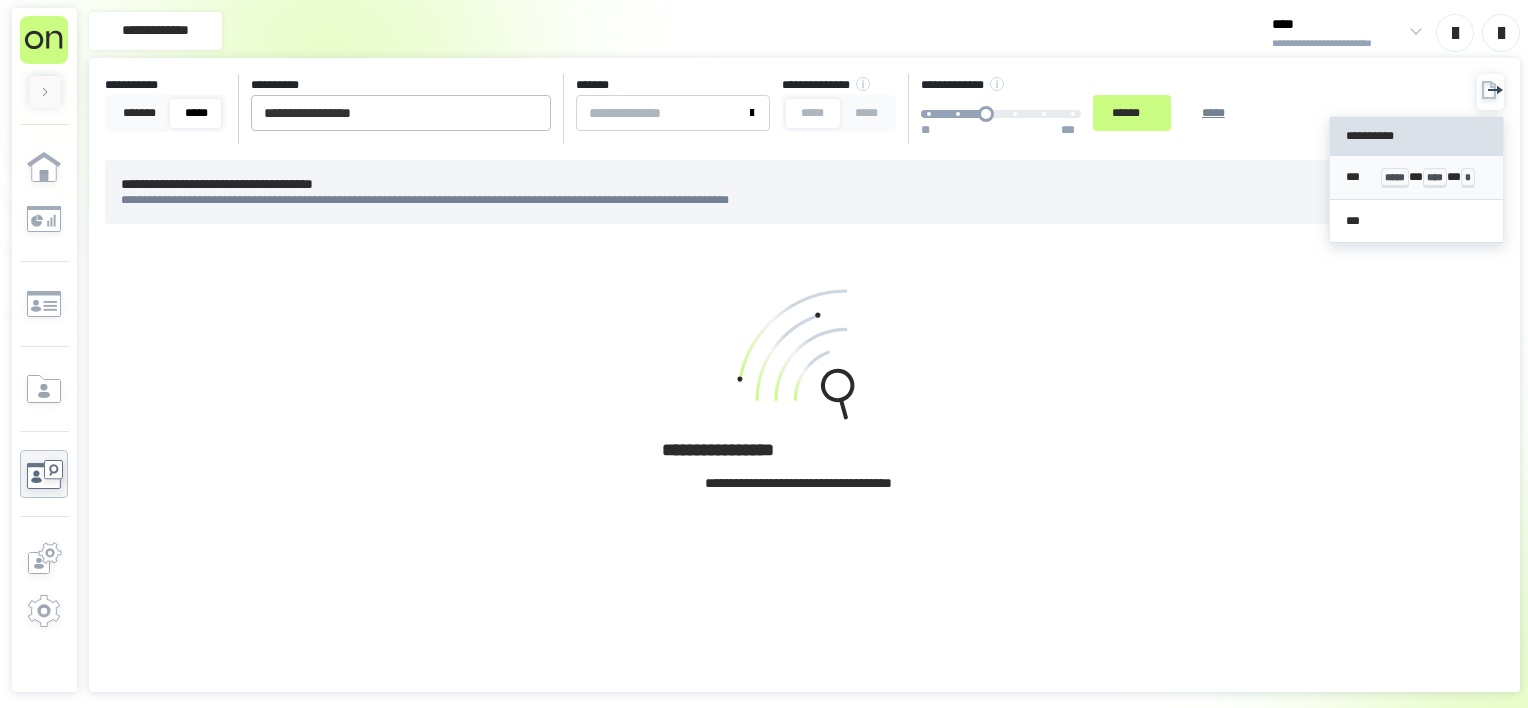 click on "***** * **** *   *" at bounding box center [1434, 177] 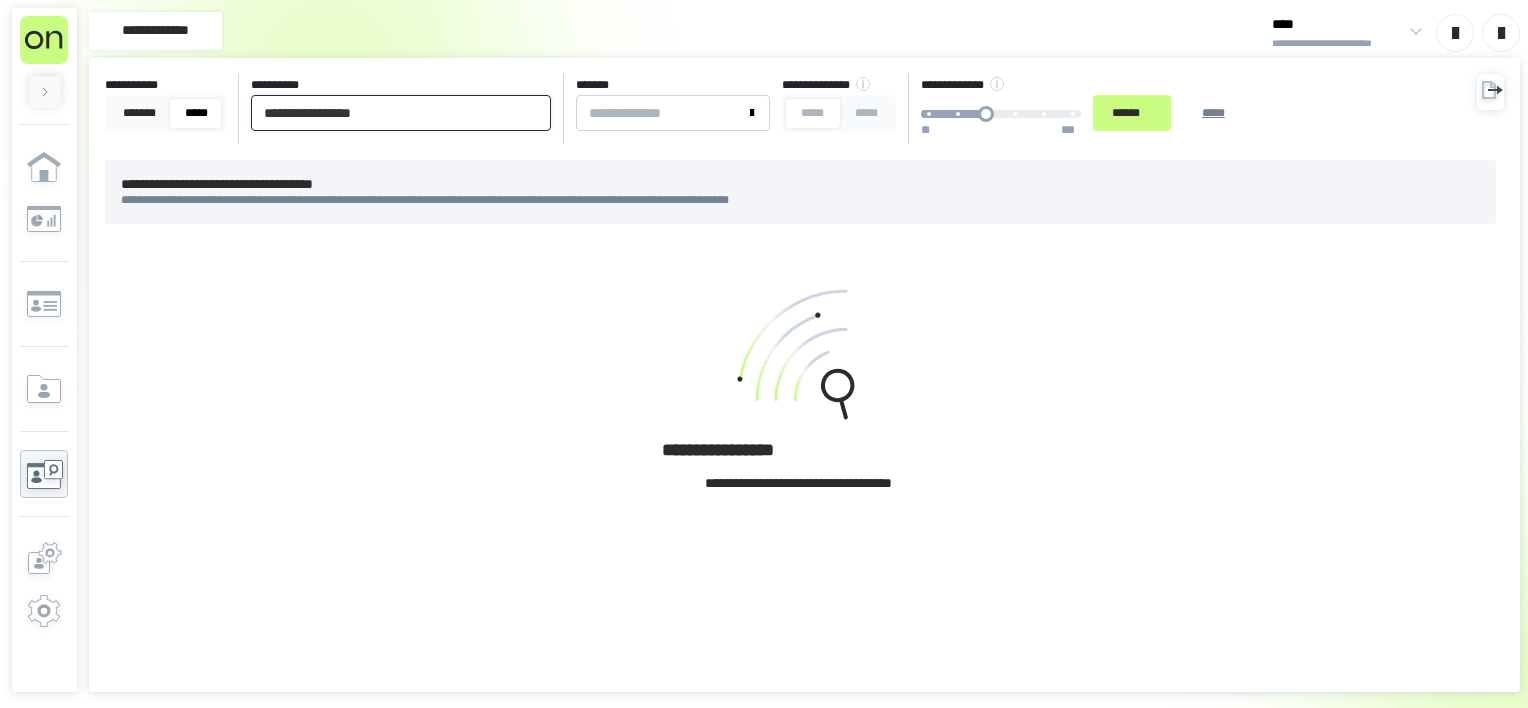 drag, startPoint x: 428, startPoint y: 109, endPoint x: 152, endPoint y: 97, distance: 276.26074 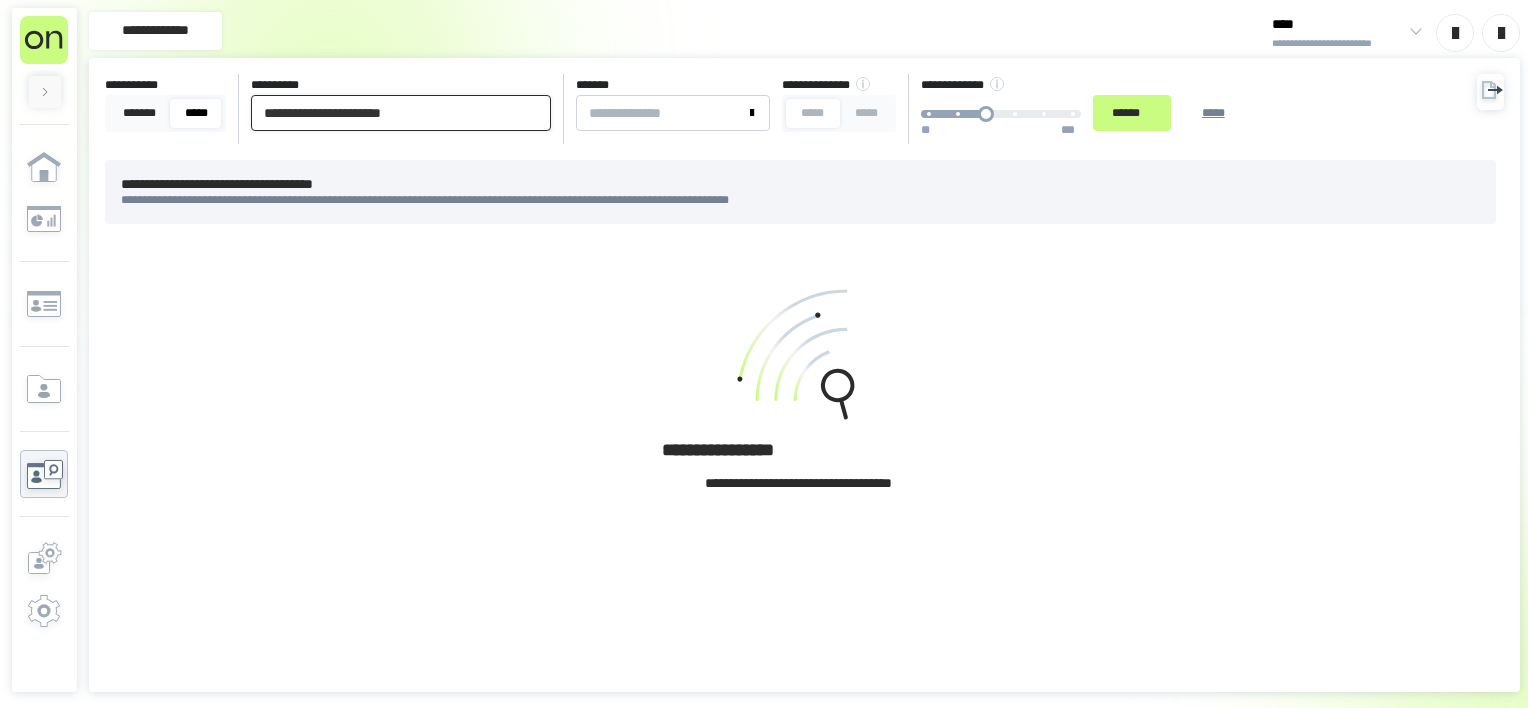 click on "******" at bounding box center [1132, 113] 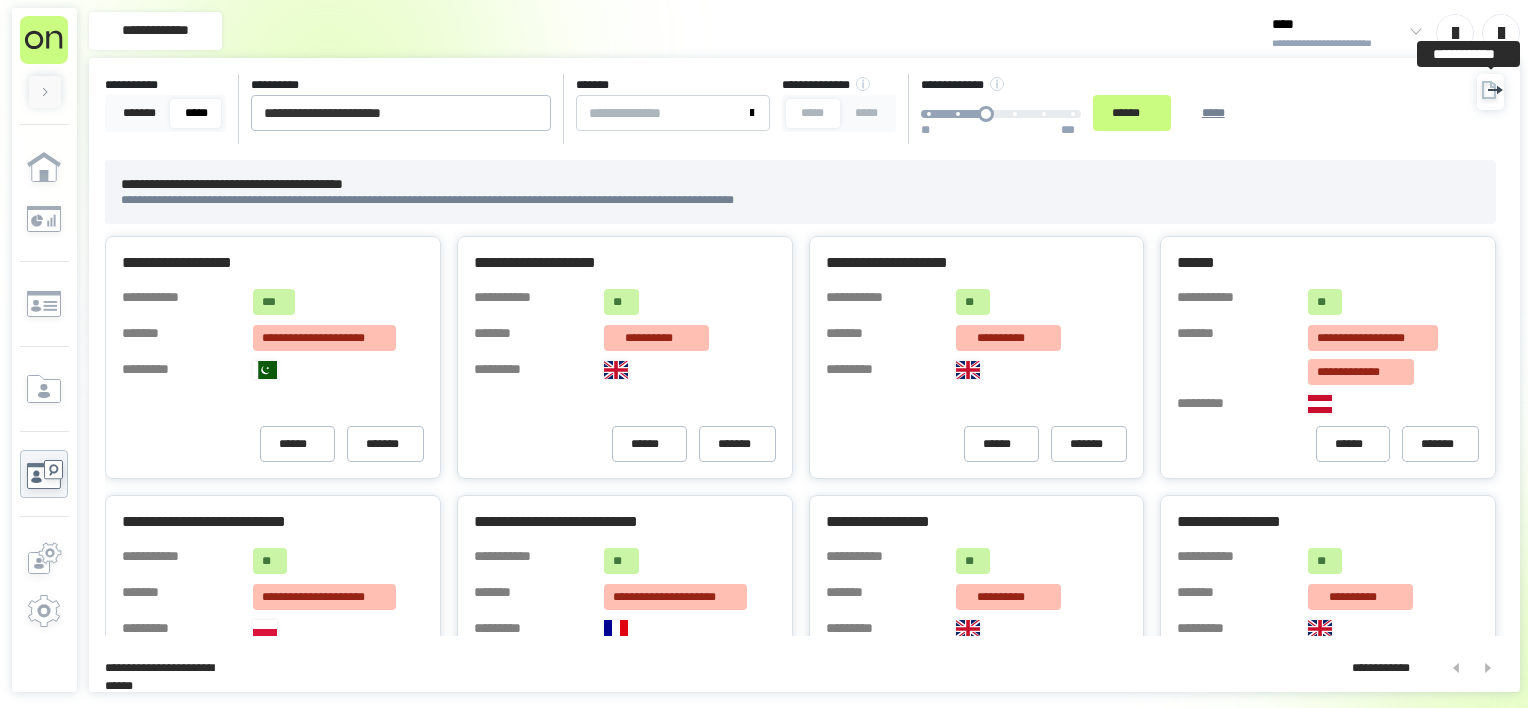 click 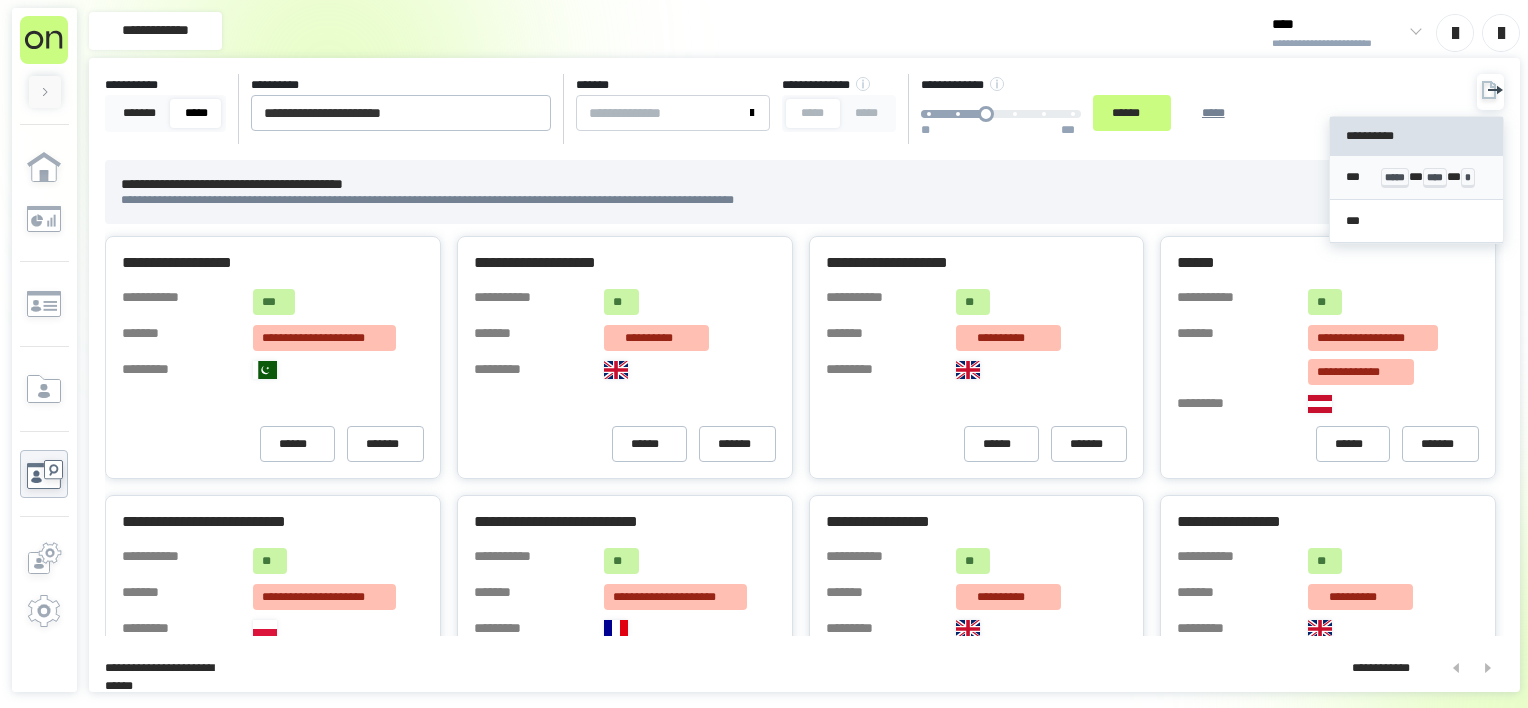click on "*****" at bounding box center (1395, 178) 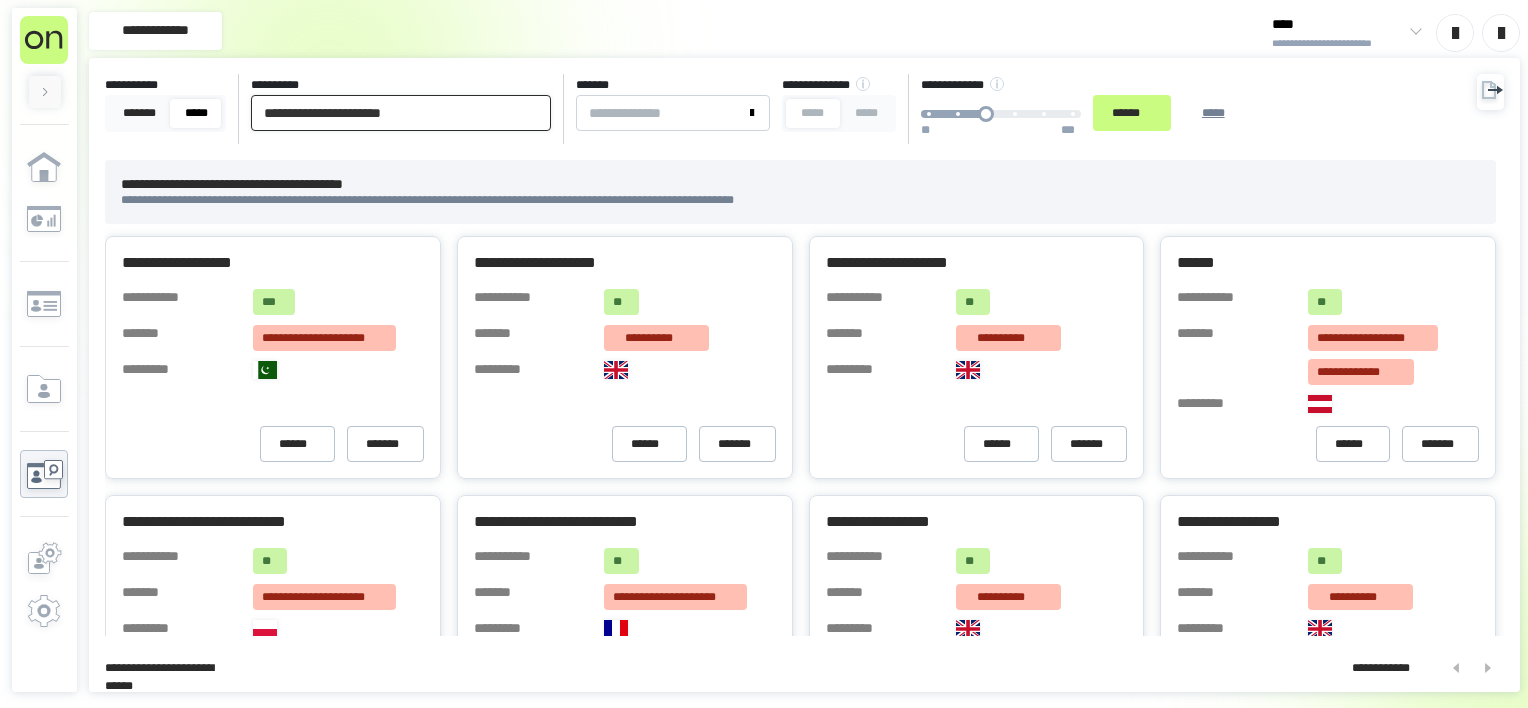 drag, startPoint x: 483, startPoint y: 109, endPoint x: 187, endPoint y: 145, distance: 298.18115 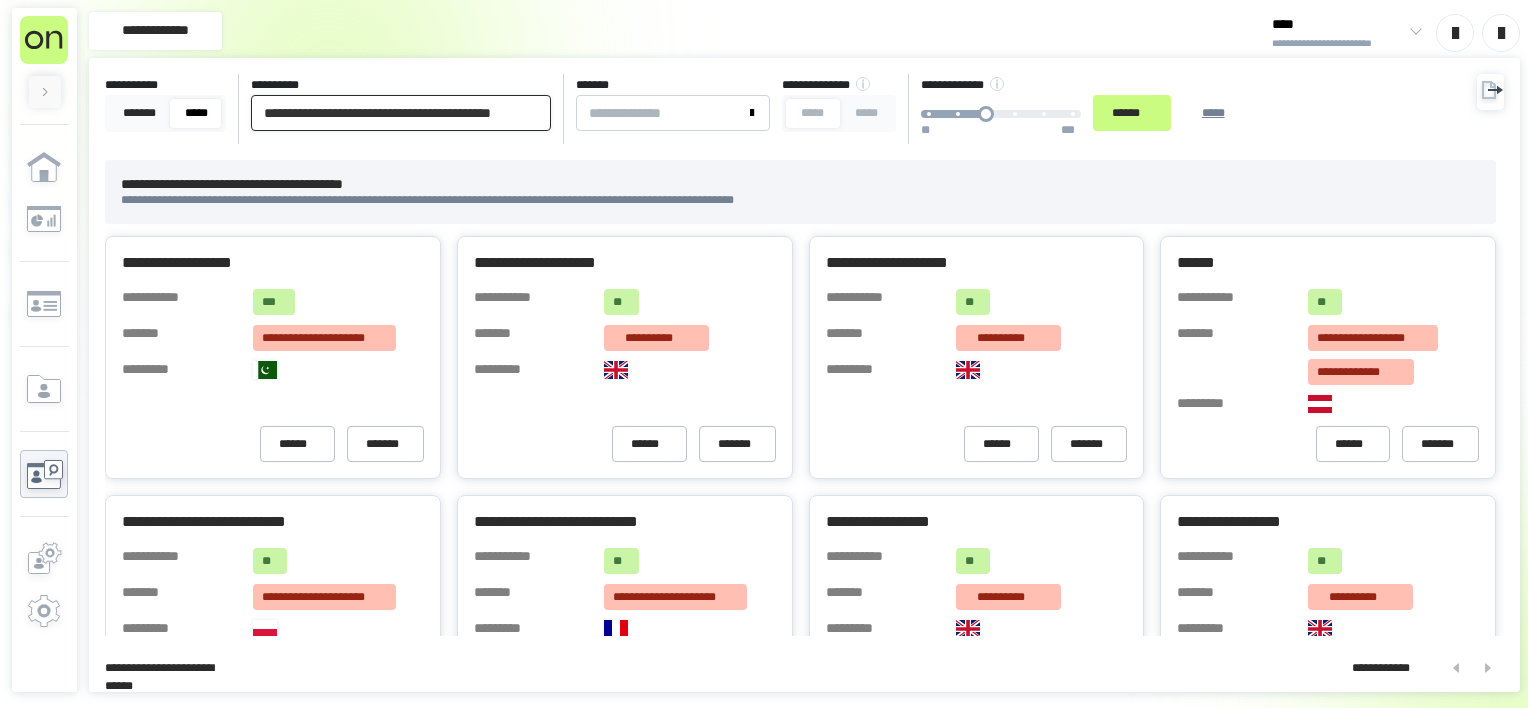scroll, scrollTop: 0, scrollLeft: 105, axis: horizontal 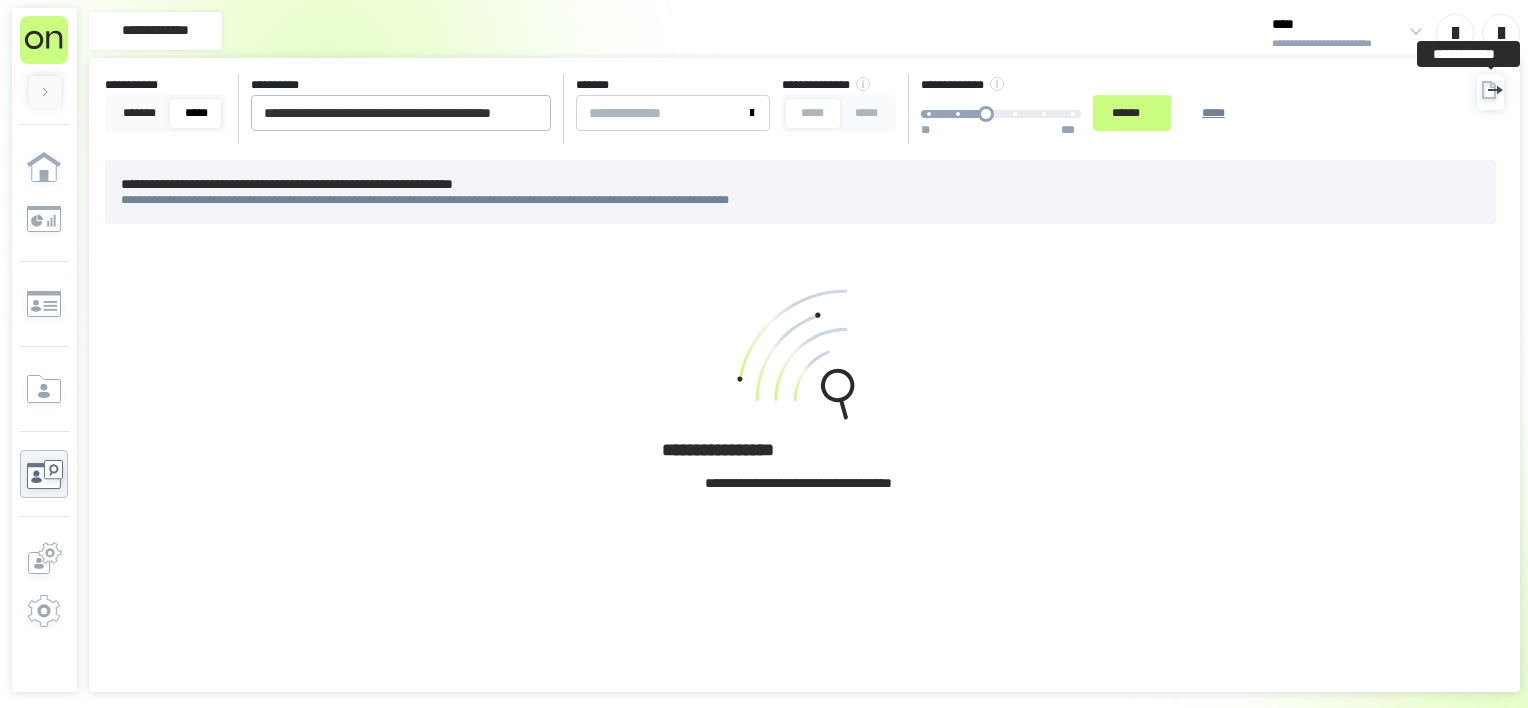 click 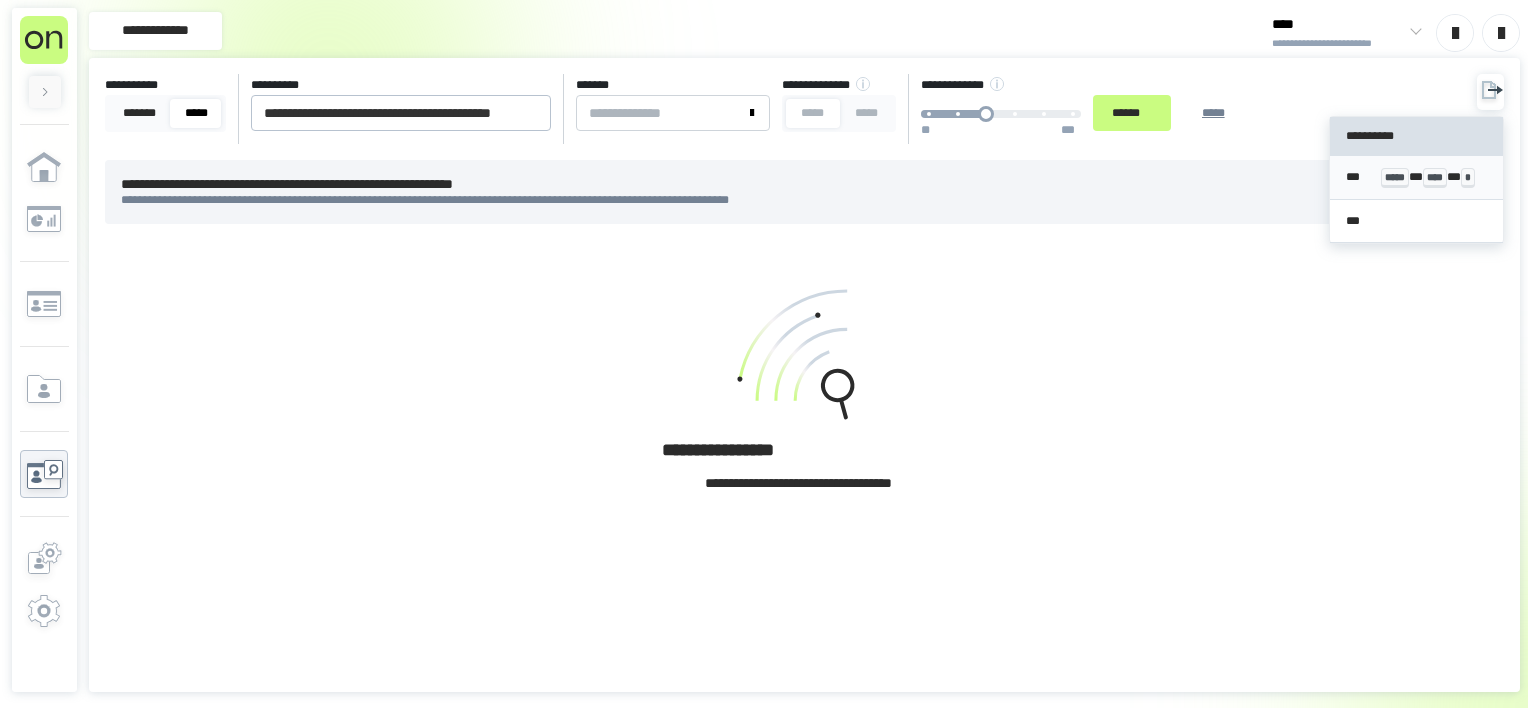 click on "*****" at bounding box center [1395, 178] 